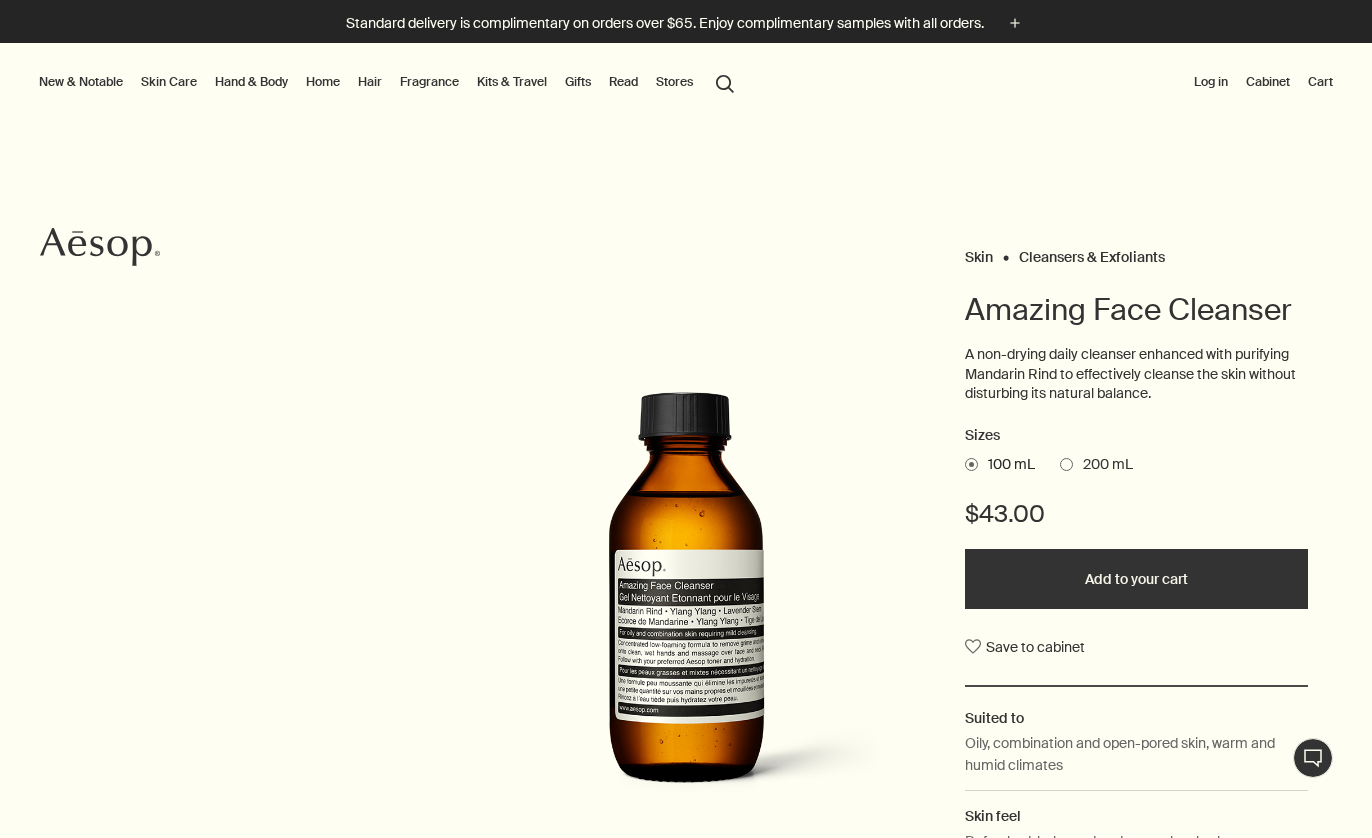 scroll, scrollTop: 0, scrollLeft: 0, axis: both 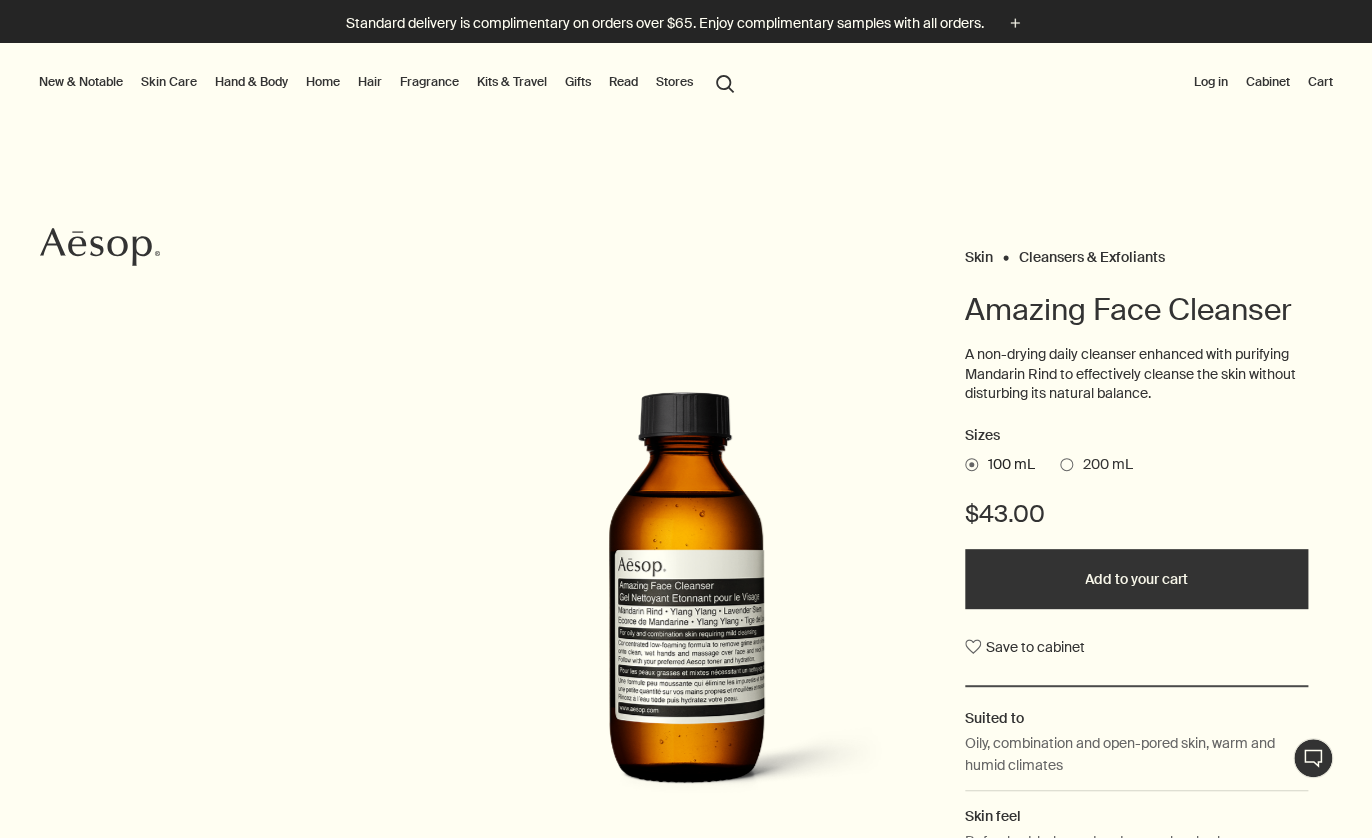 click on "Skin Care" at bounding box center (169, 82) 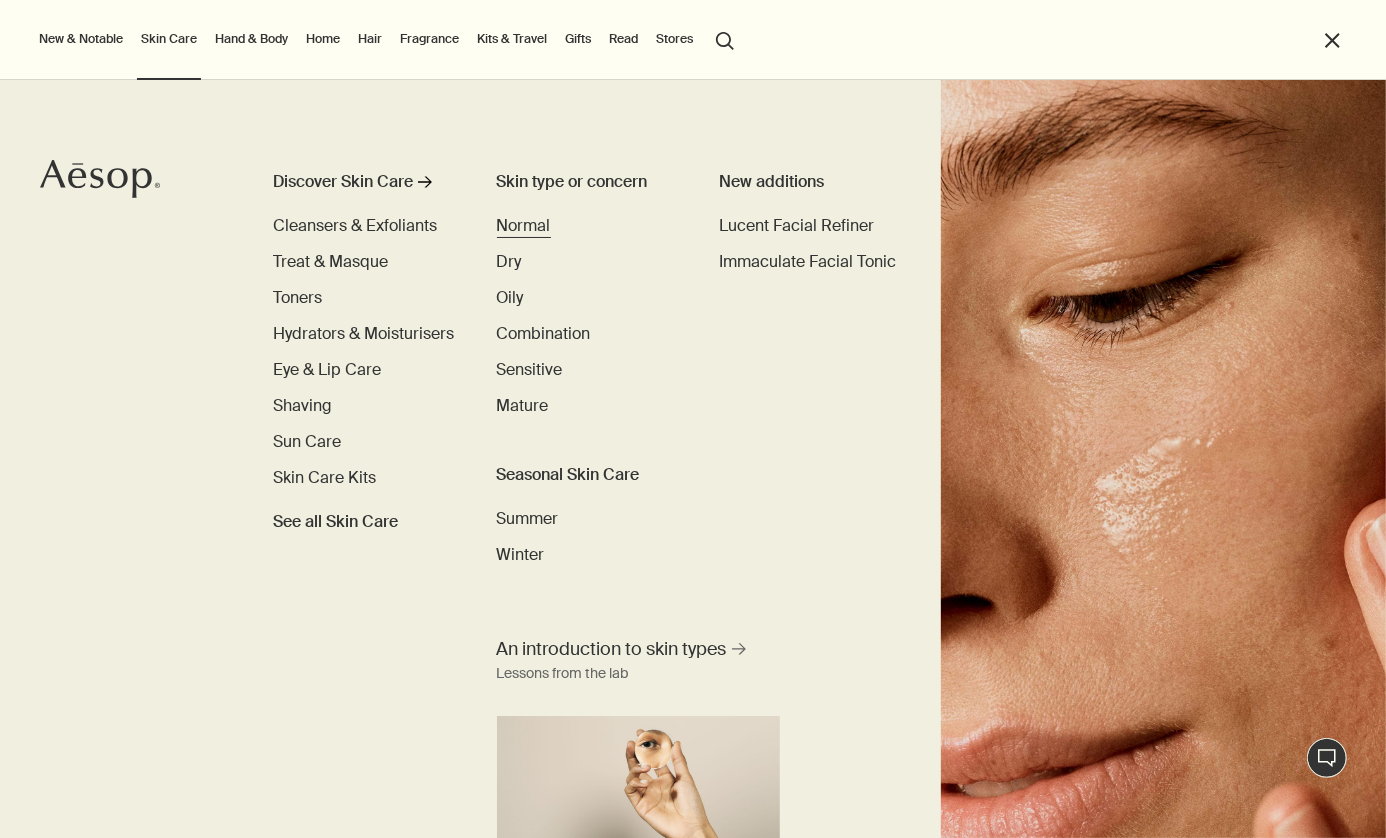 click on "Normal" at bounding box center (524, 225) 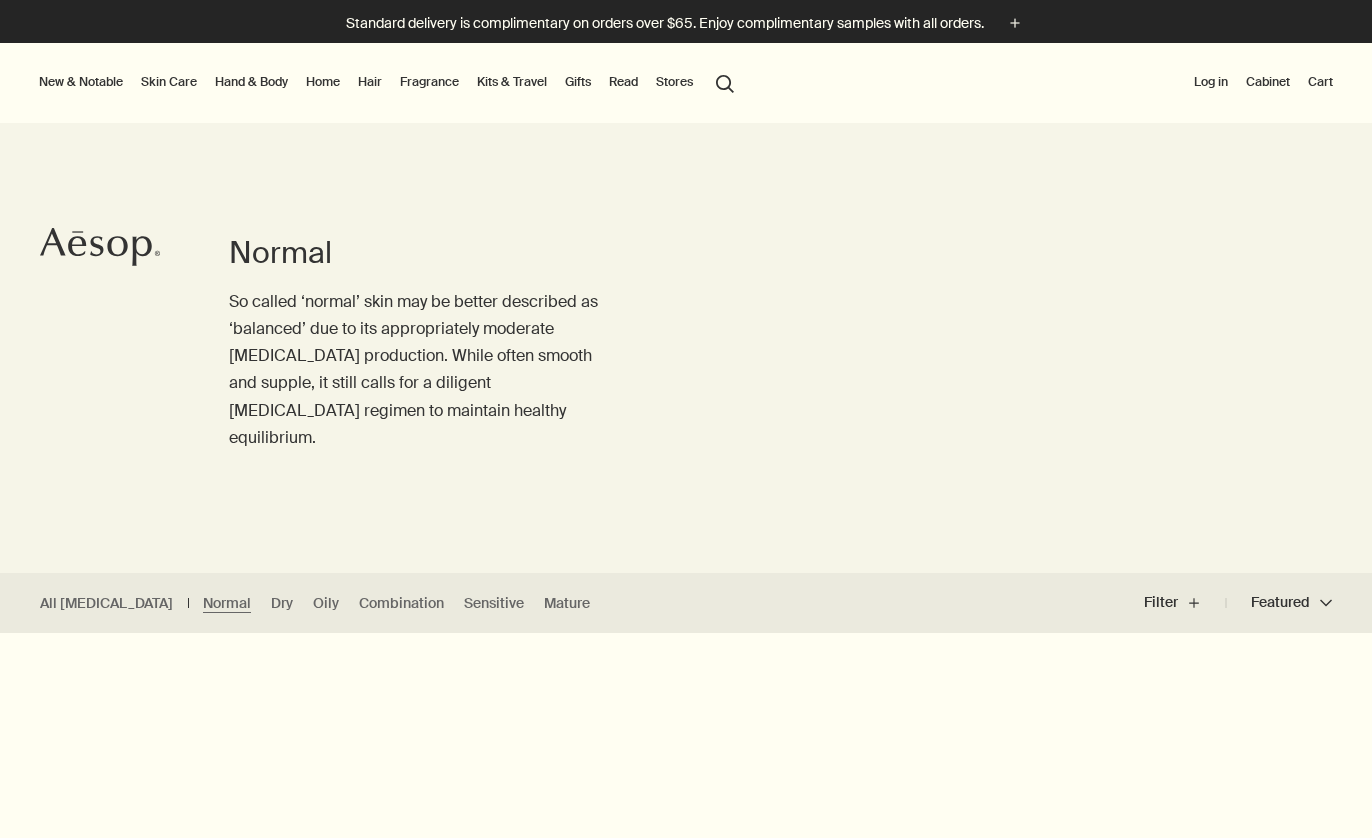 scroll, scrollTop: 0, scrollLeft: 0, axis: both 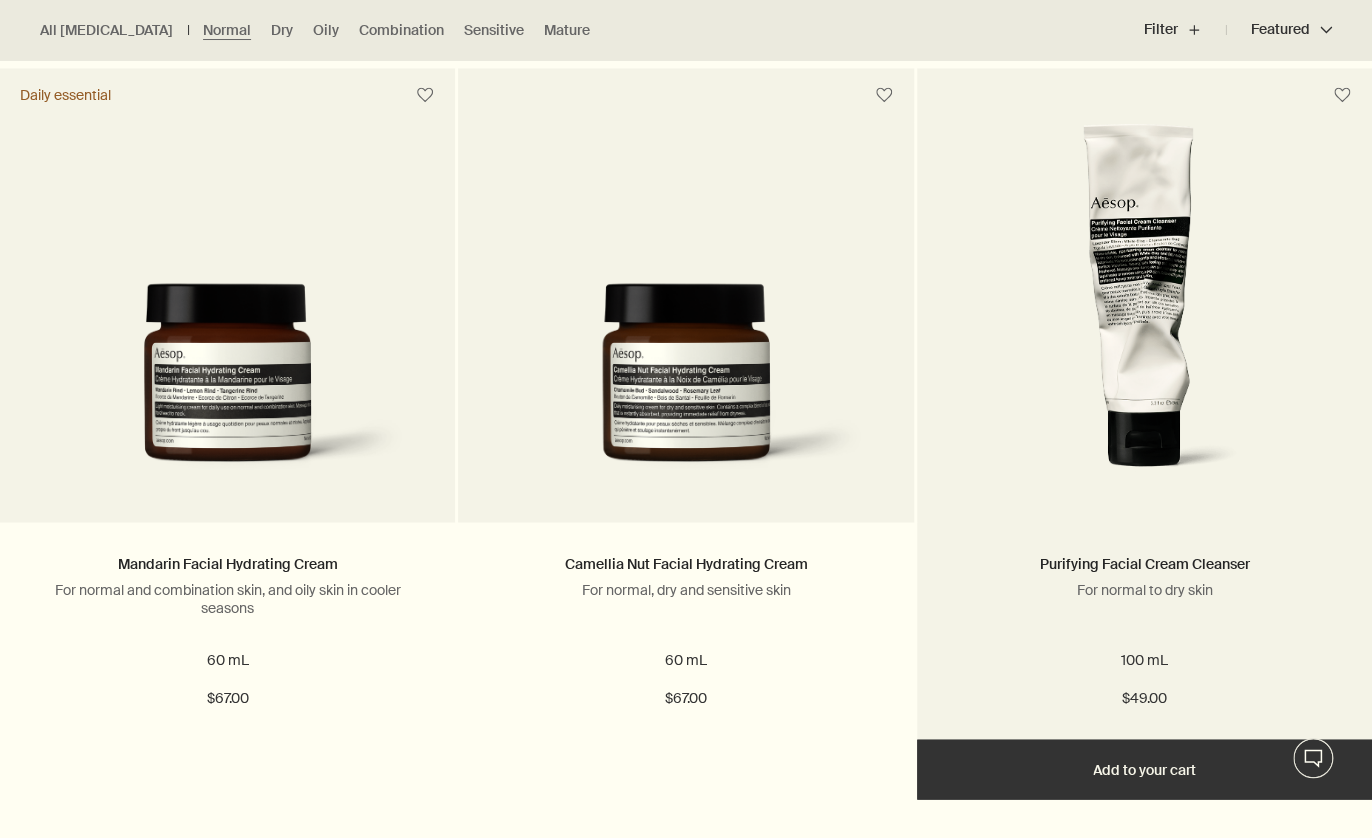 click at bounding box center (1144, 307) 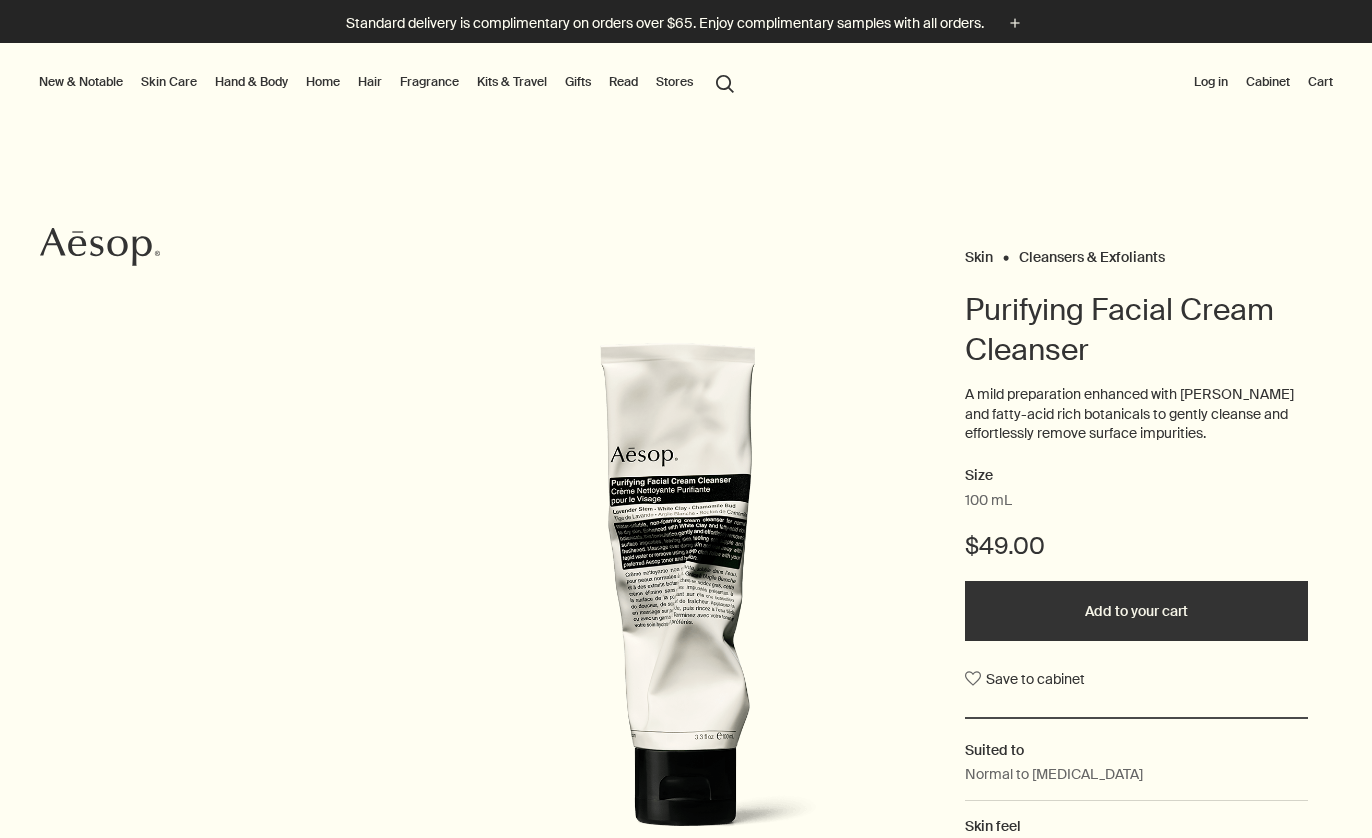 scroll, scrollTop: 0, scrollLeft: 0, axis: both 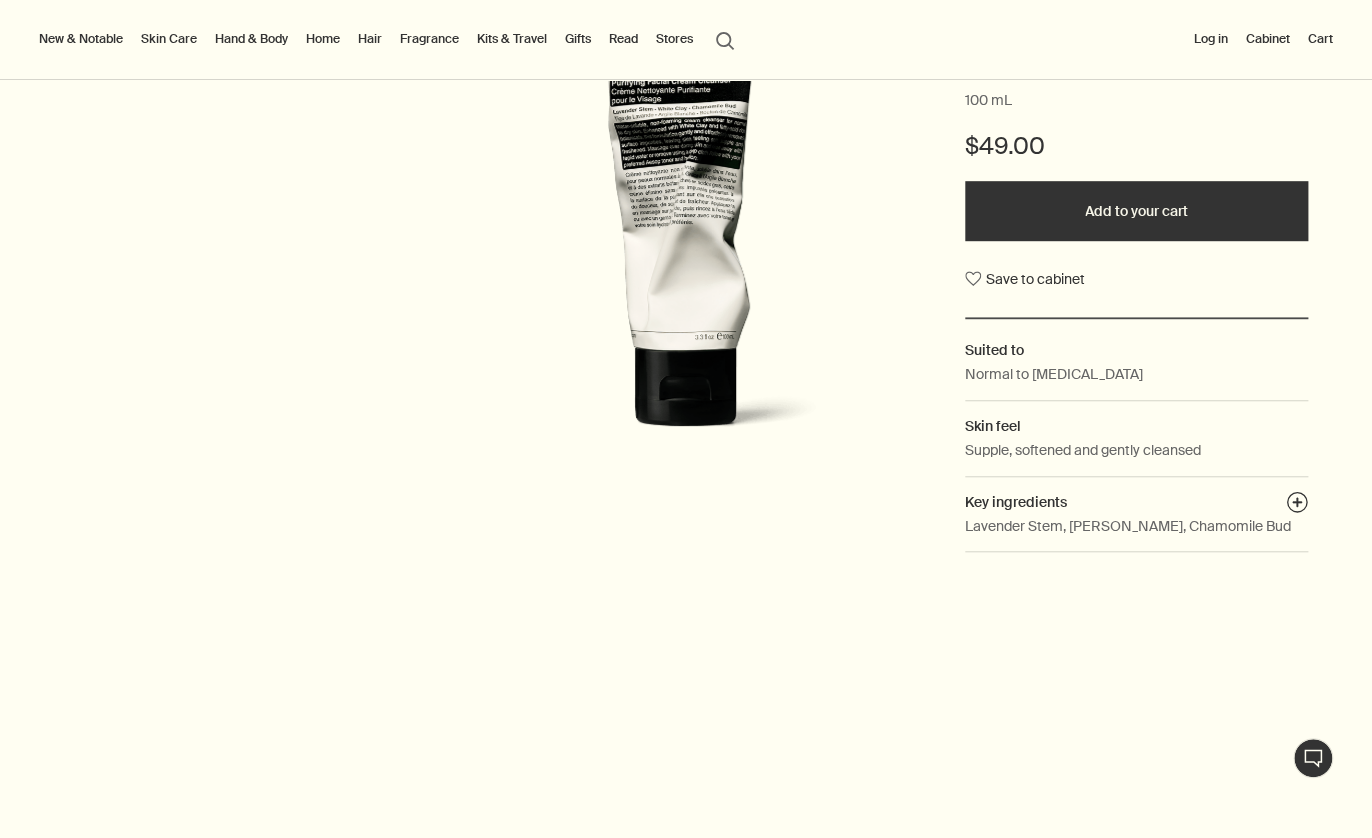 click at bounding box center [686, 202] 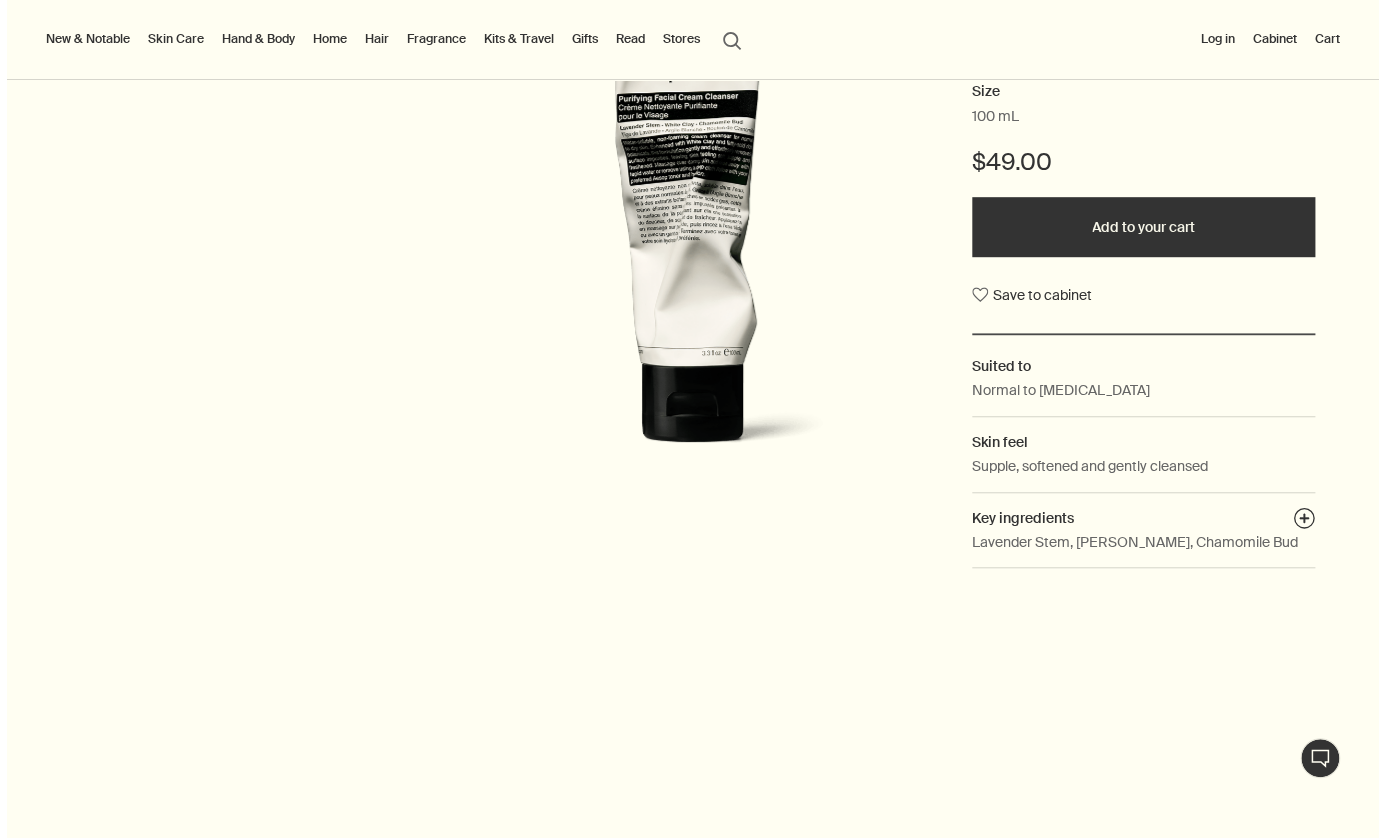 scroll, scrollTop: 0, scrollLeft: 0, axis: both 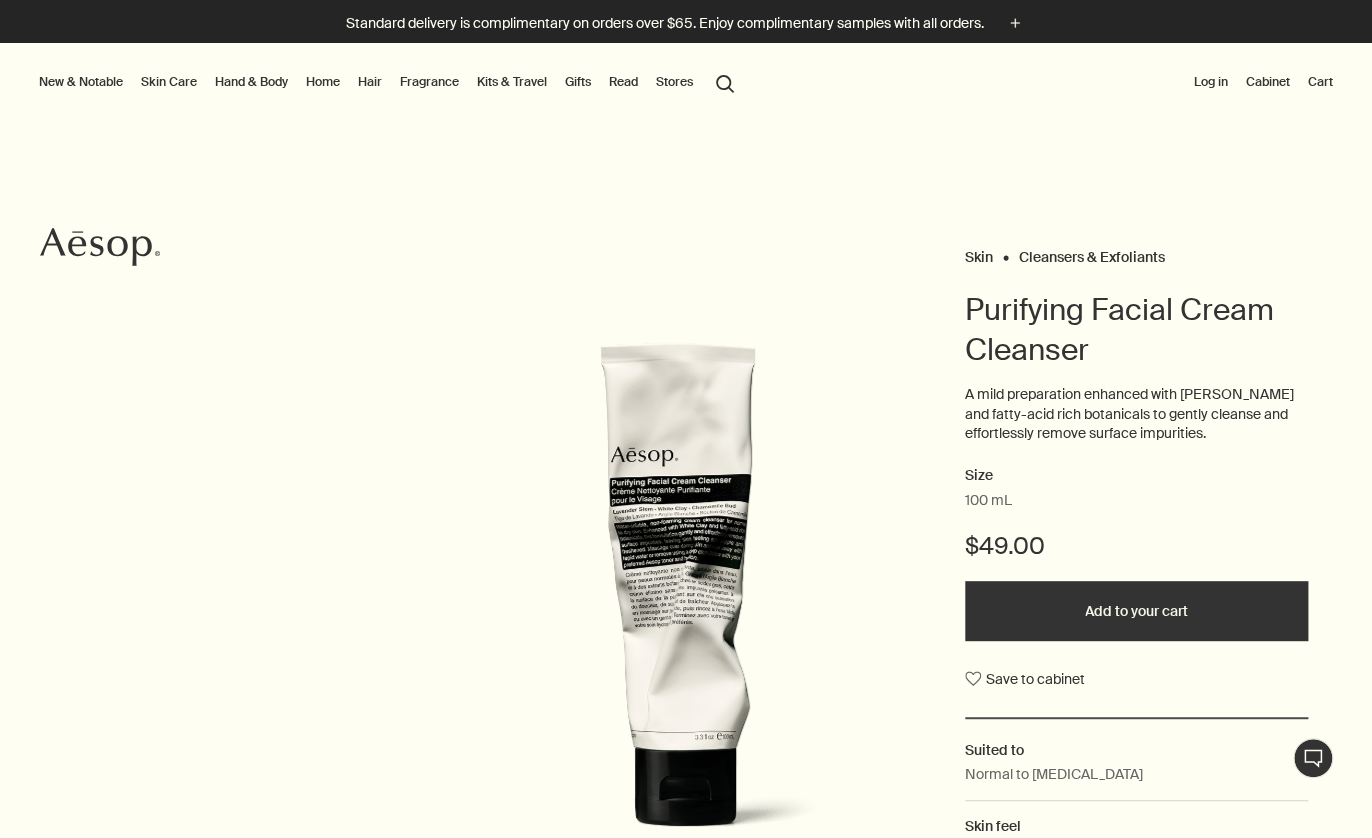 click at bounding box center (686, 602) 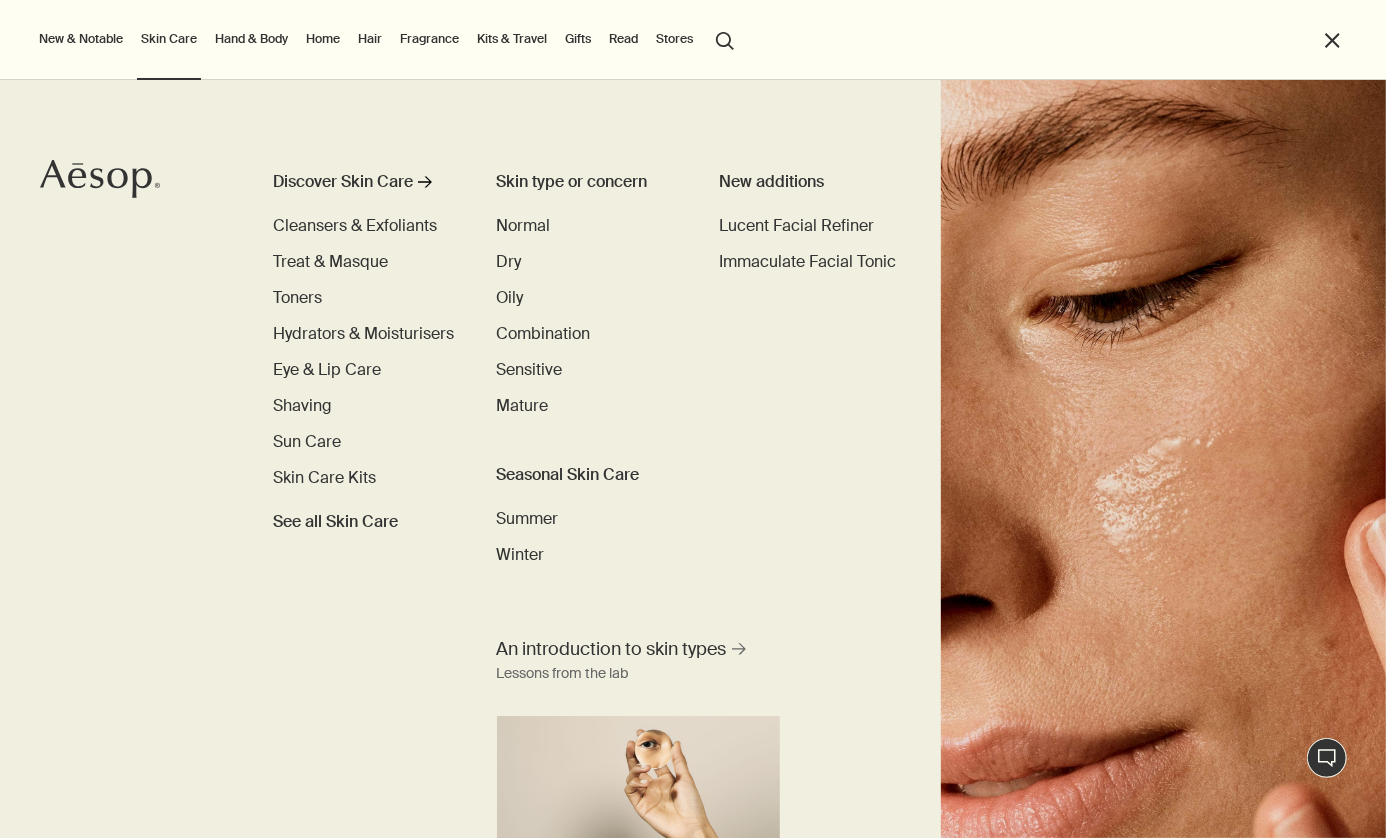 click on "Kits & Travel" at bounding box center (512, 39) 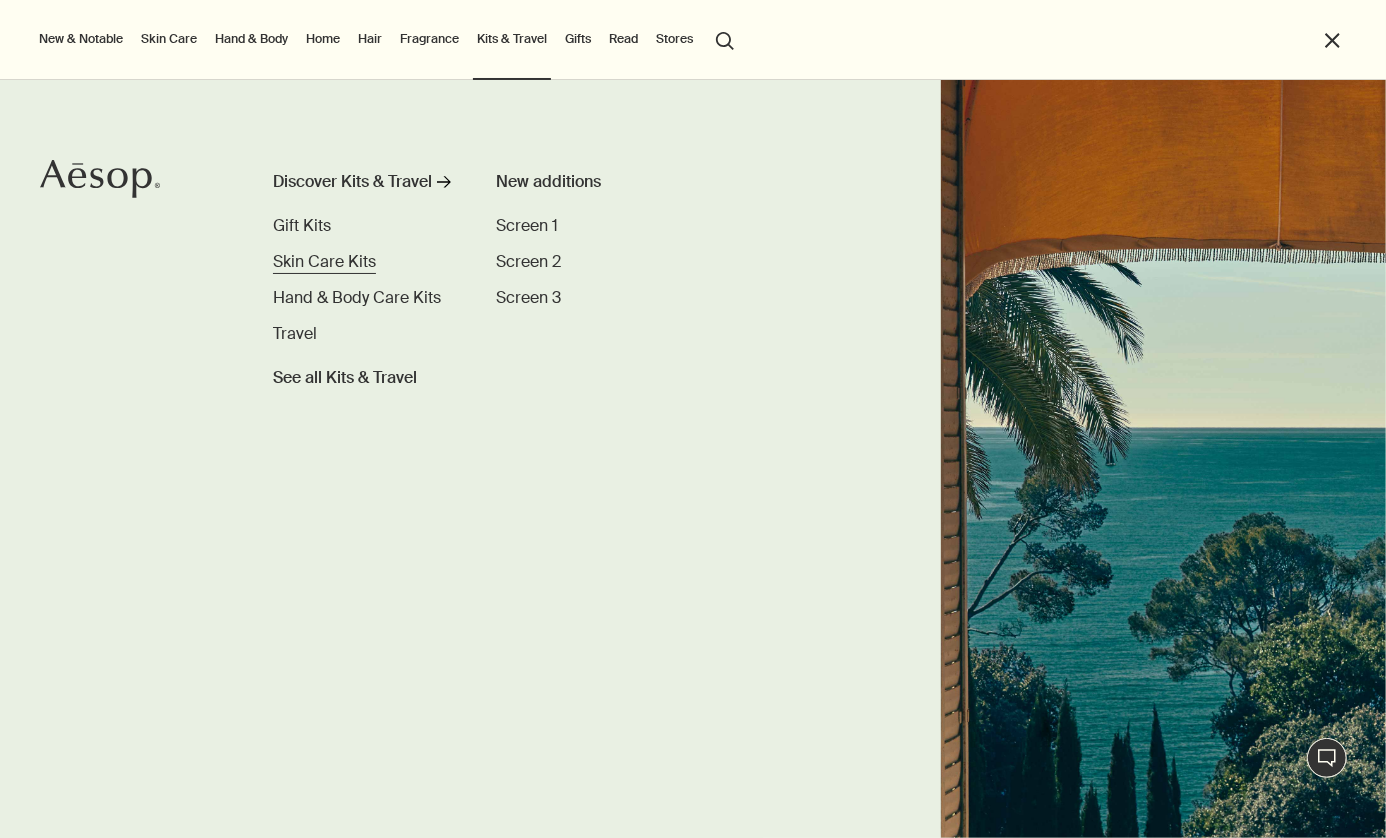 click on "Skin Care Kits" at bounding box center (324, 261) 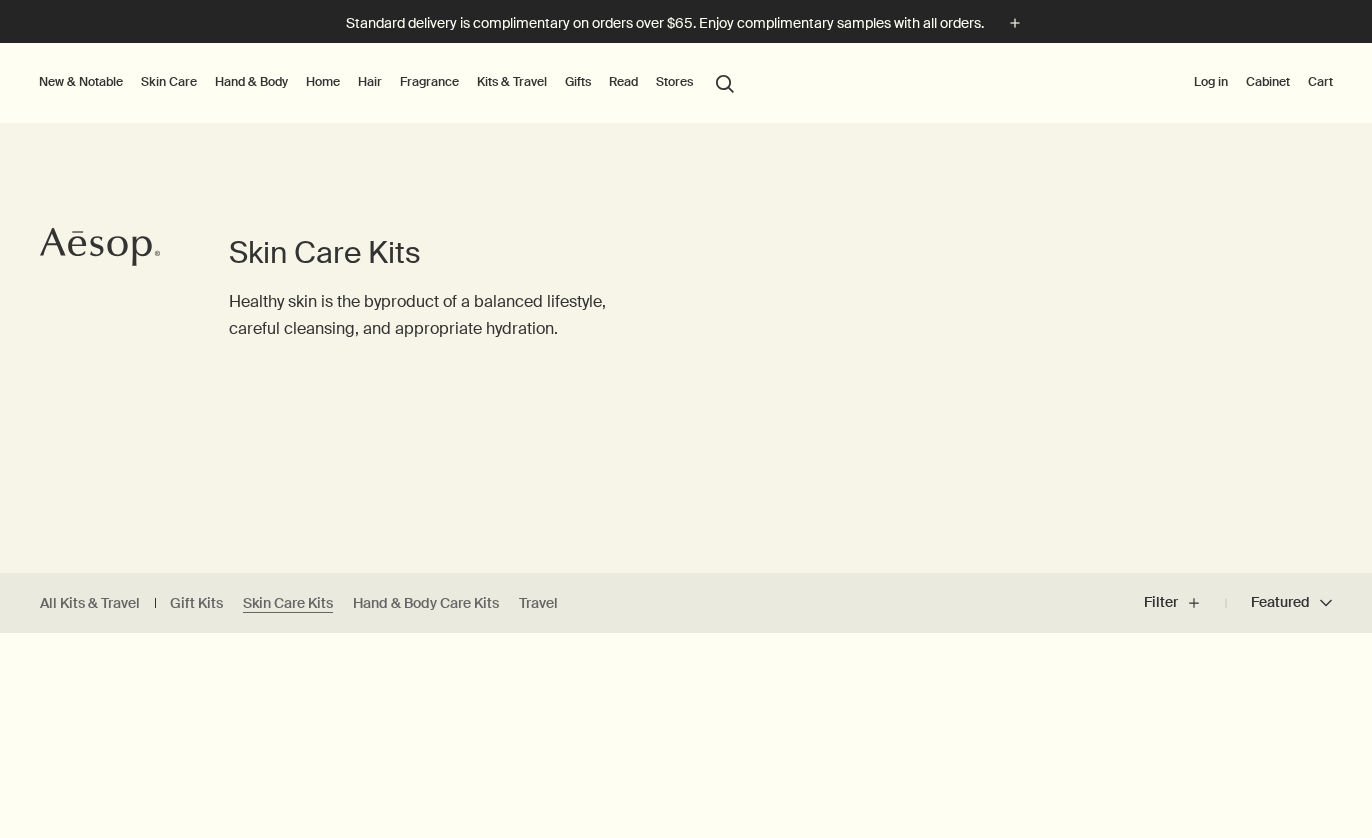 scroll, scrollTop: 0, scrollLeft: 0, axis: both 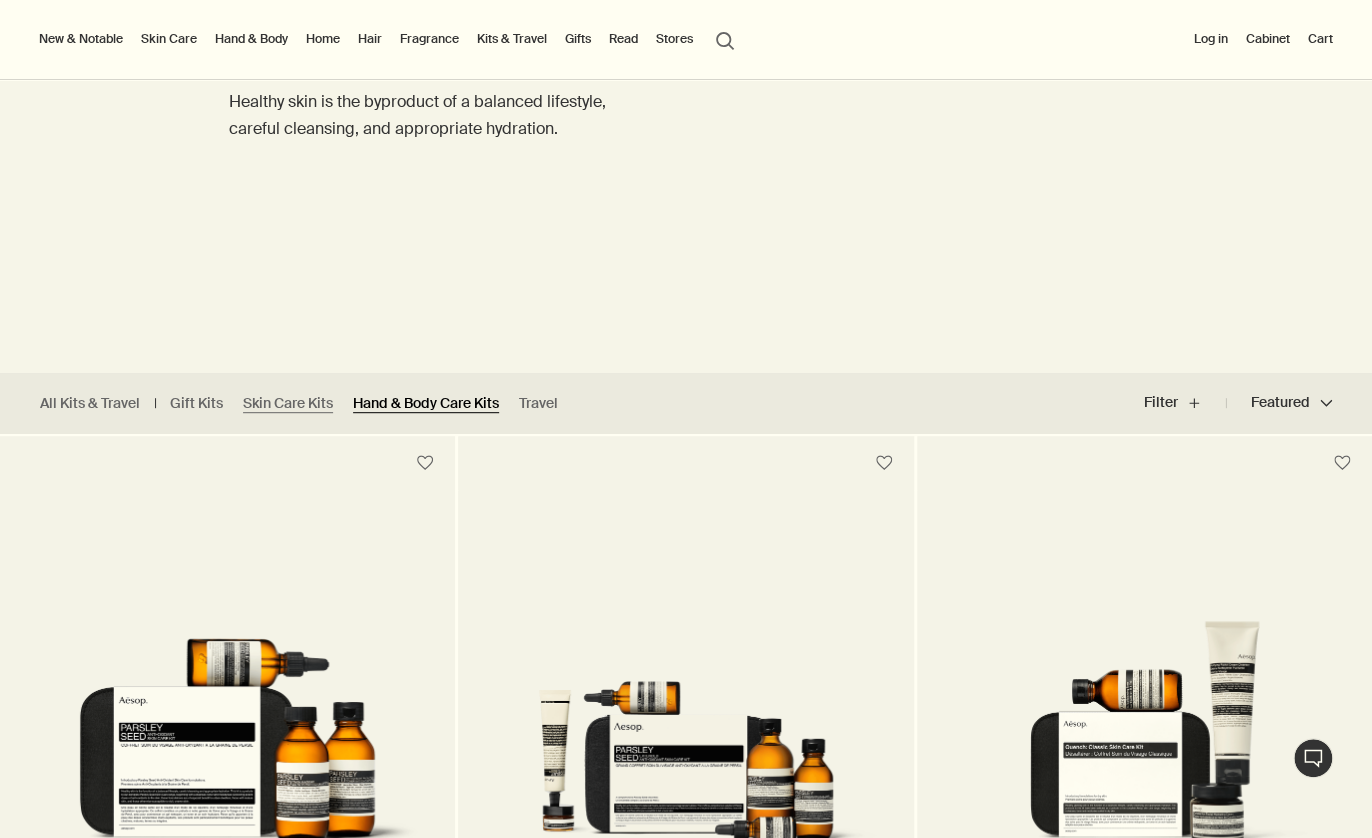 click on "Hand & Body Care Kits" at bounding box center (426, 403) 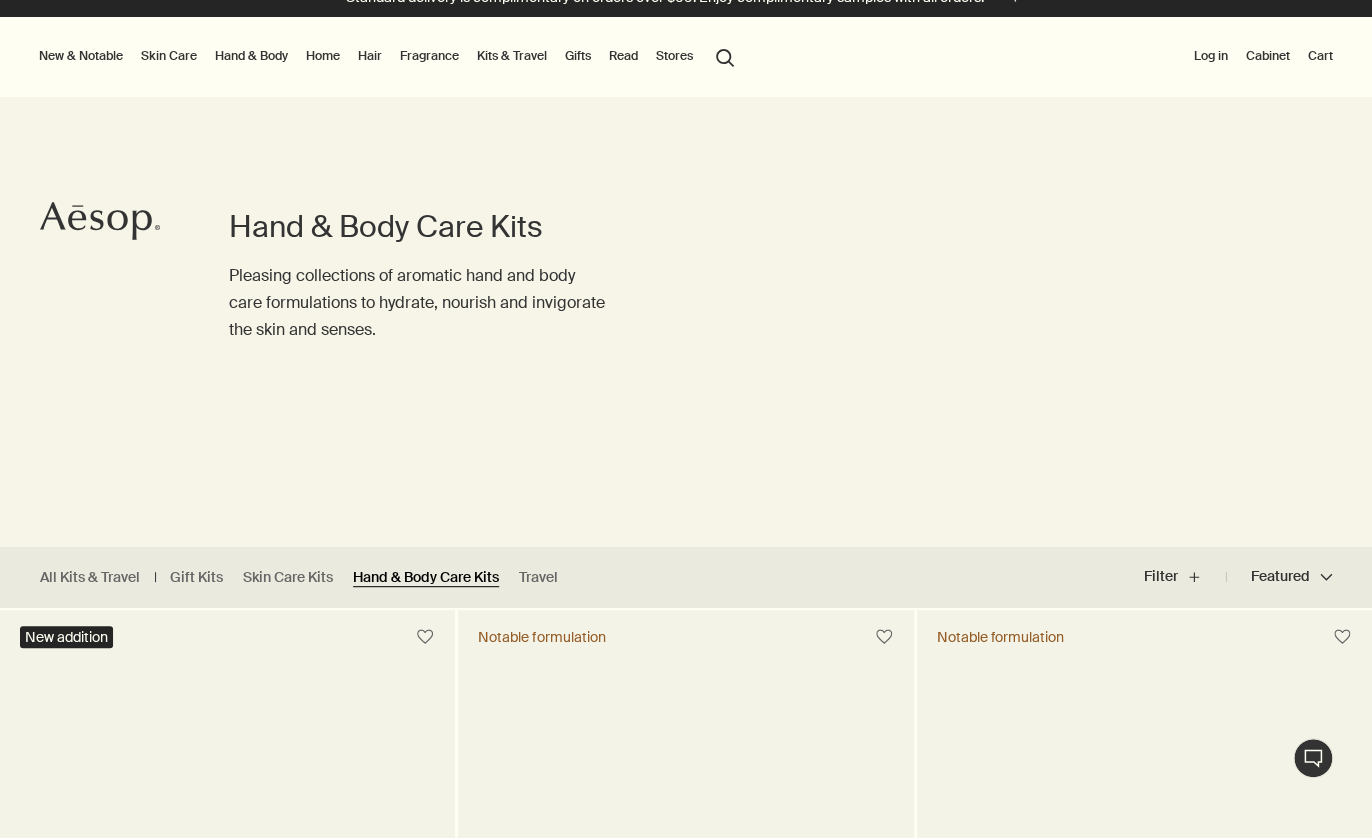 scroll, scrollTop: 0, scrollLeft: 0, axis: both 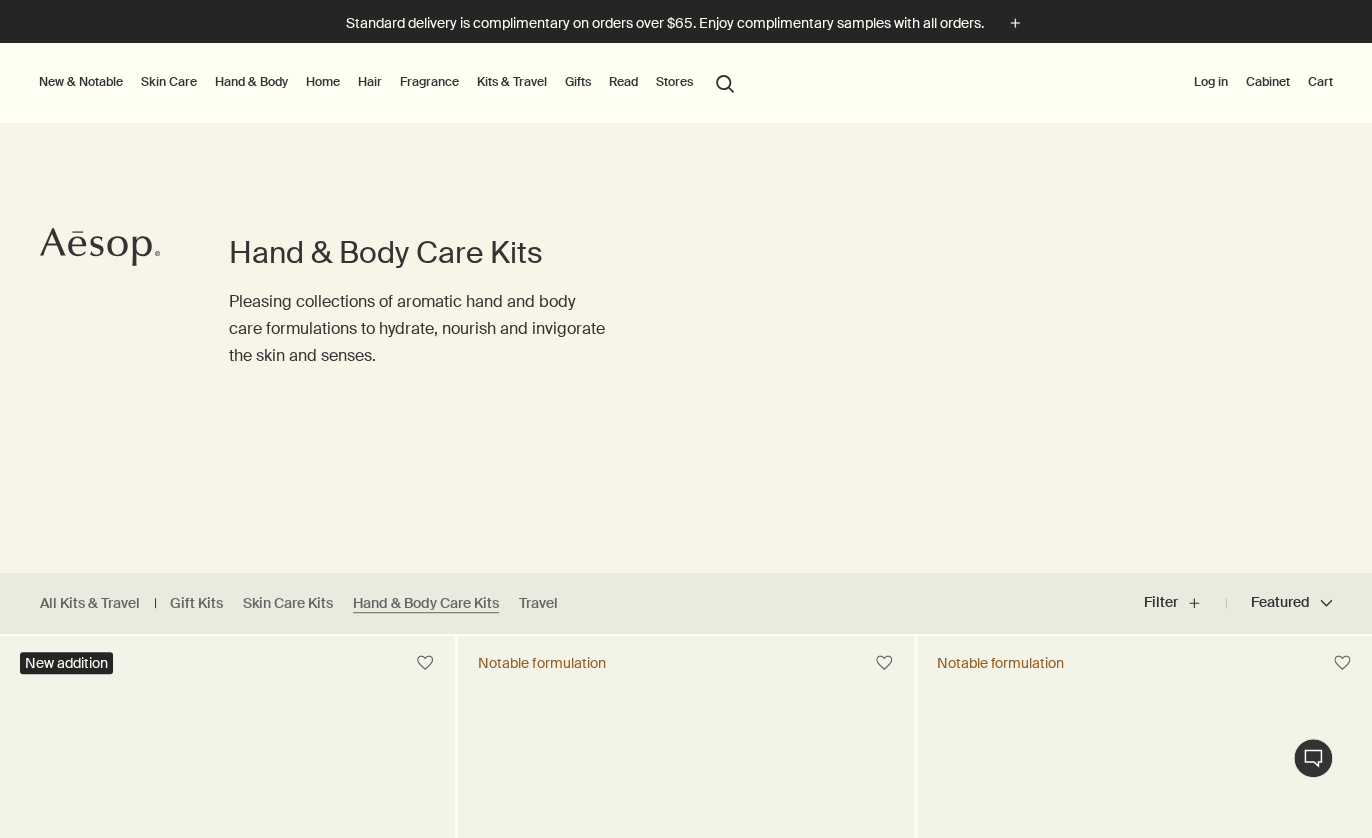 click on "All Kits & Travel Gift Kits Skin Care Kits Hand & Body Care Kits Travel" at bounding box center [304, 603] 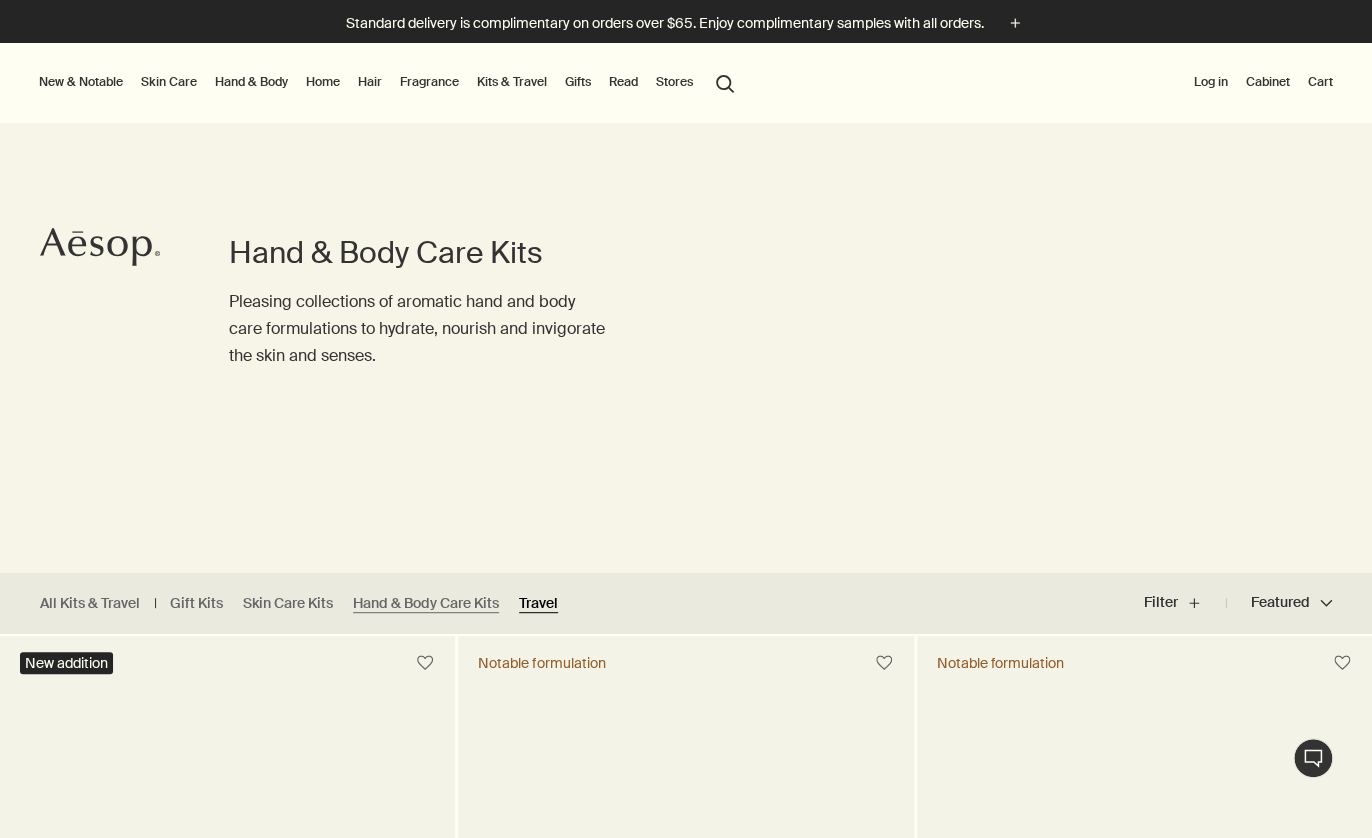 click on "Travel" at bounding box center (538, 603) 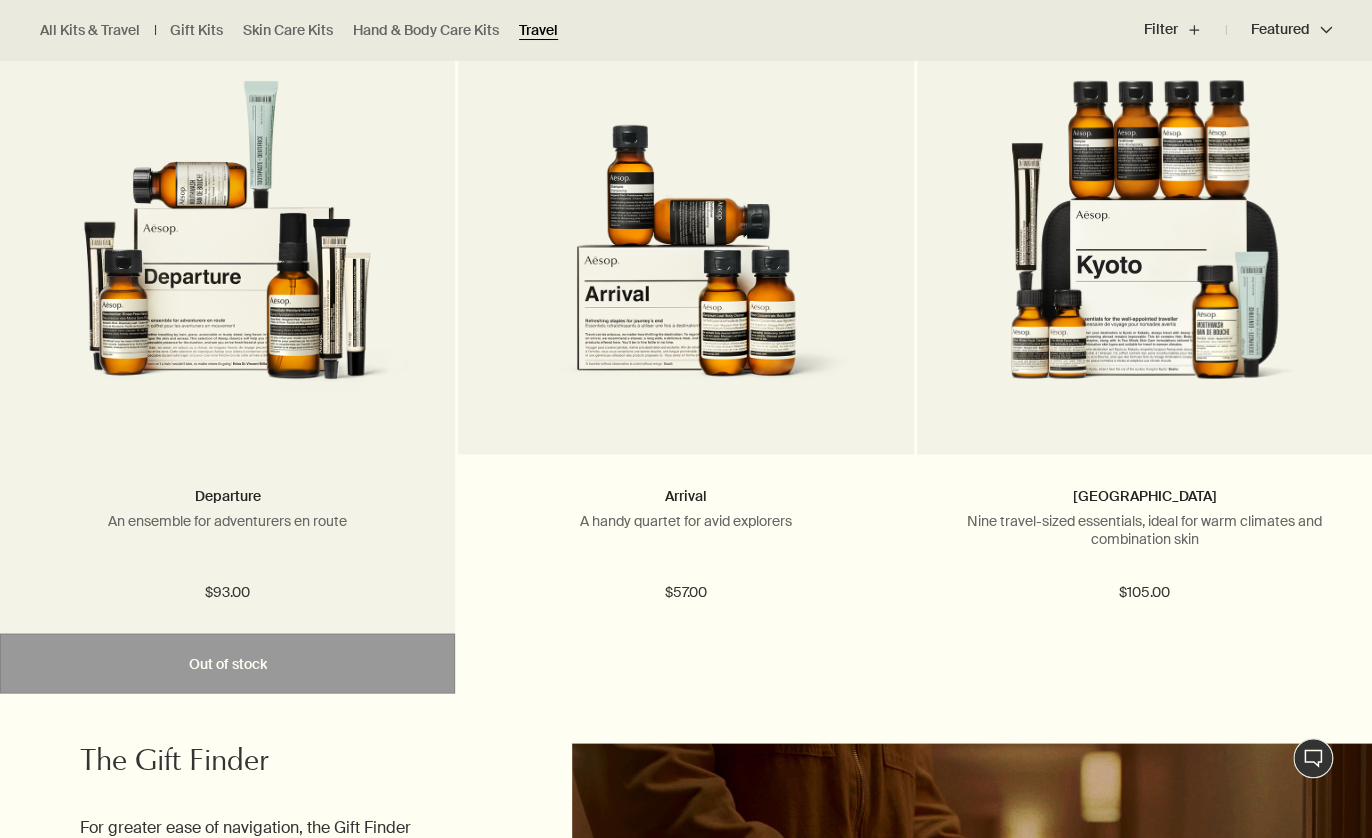 scroll, scrollTop: 4300, scrollLeft: 0, axis: vertical 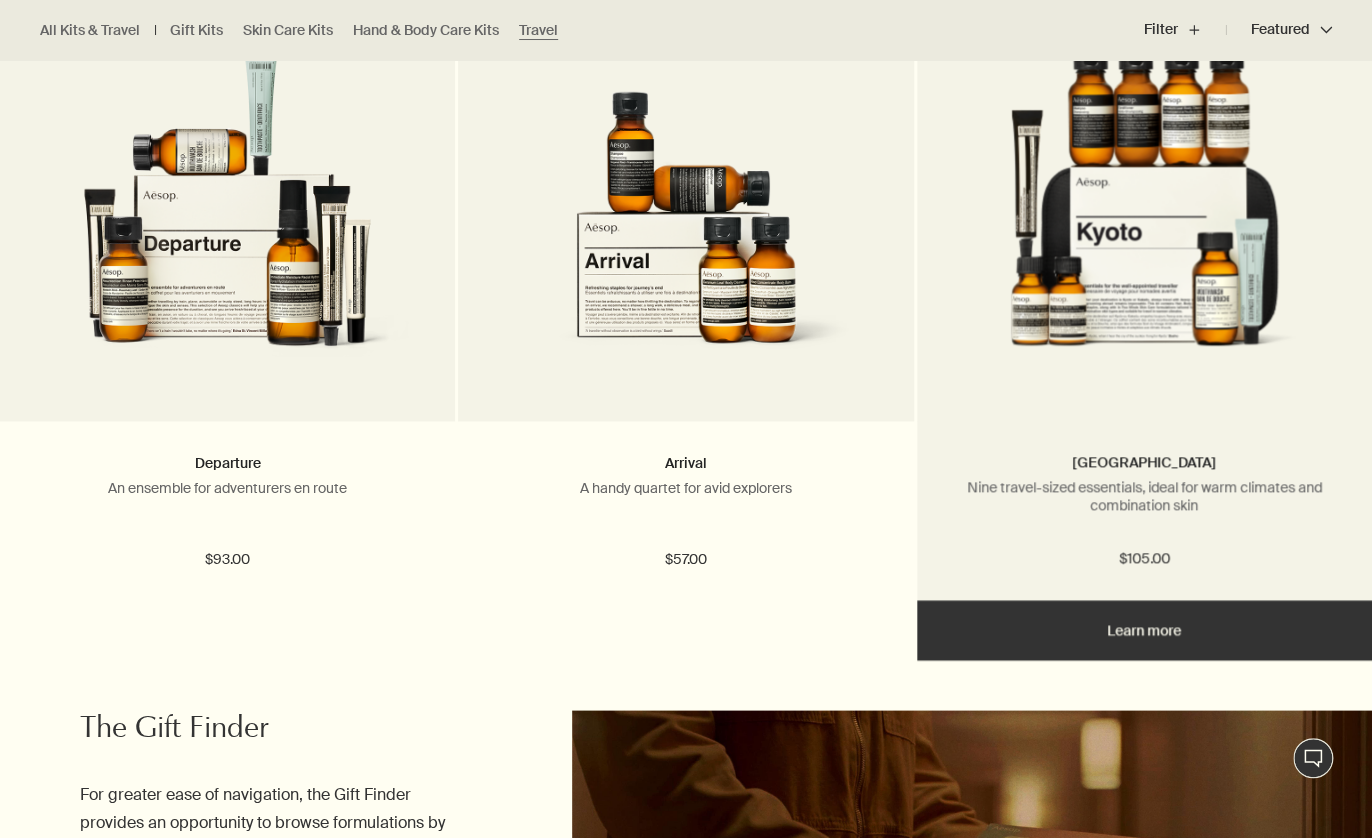 click on "Nine travel-sized essentials, ideal for warm climates and combination skin" at bounding box center (1144, 496) 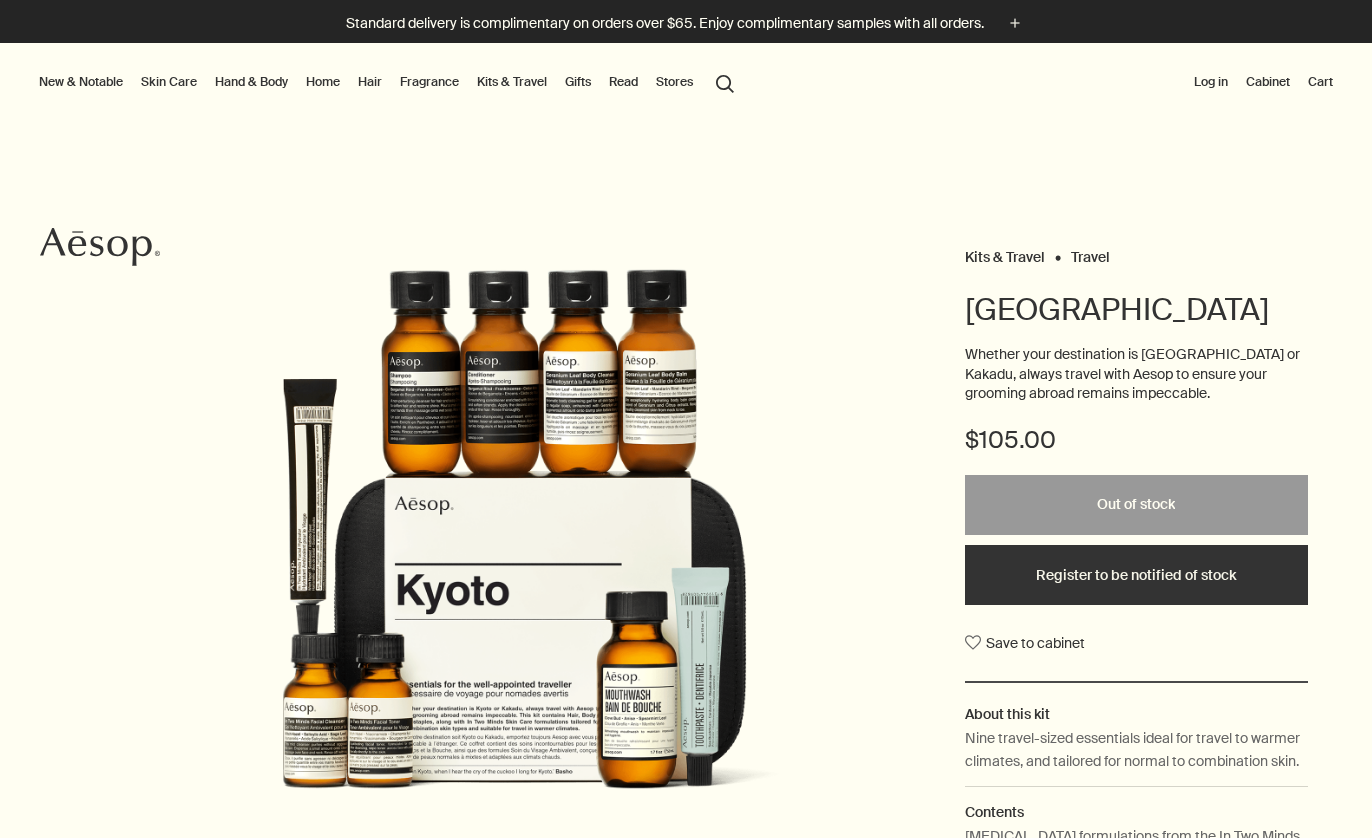 scroll, scrollTop: 0, scrollLeft: 0, axis: both 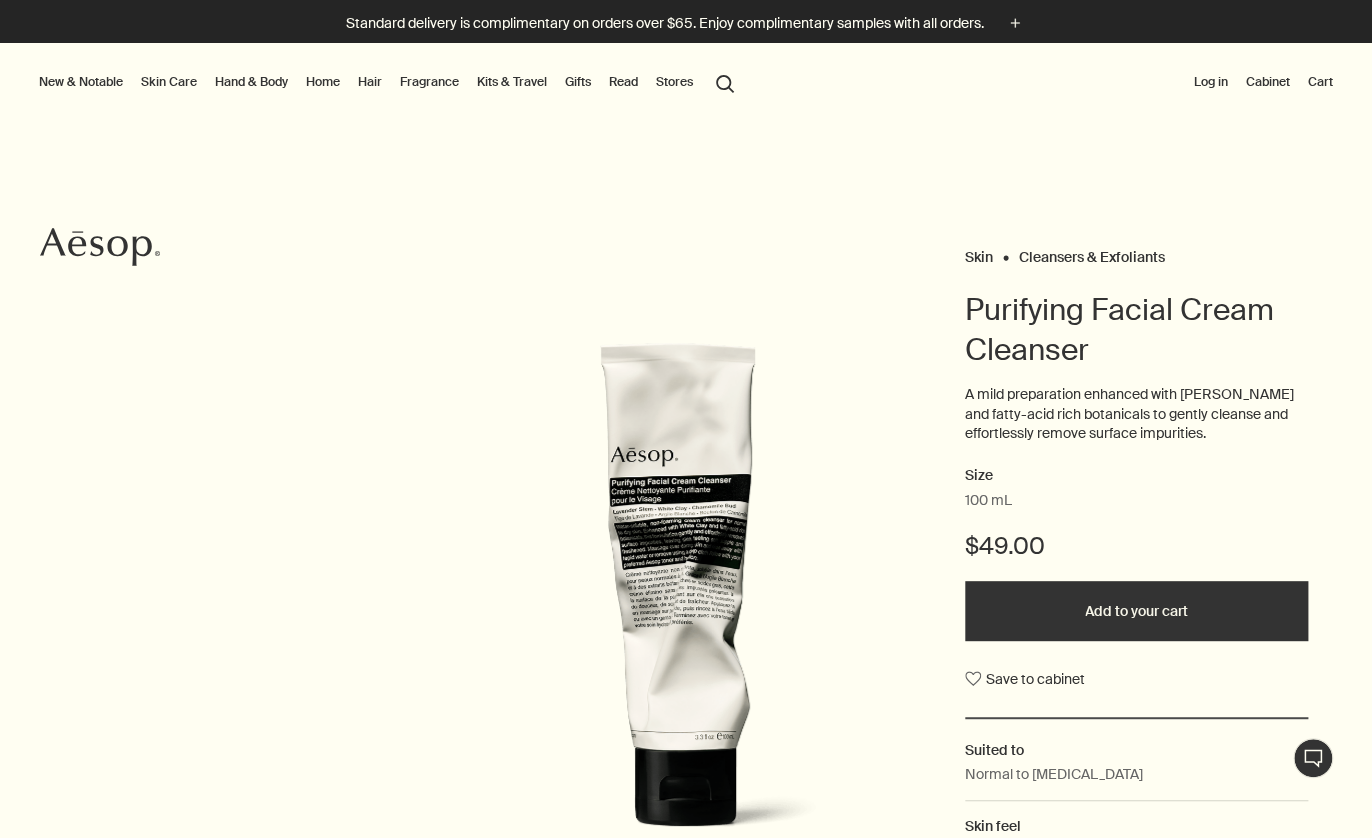 click on "Skin Care" at bounding box center (169, 82) 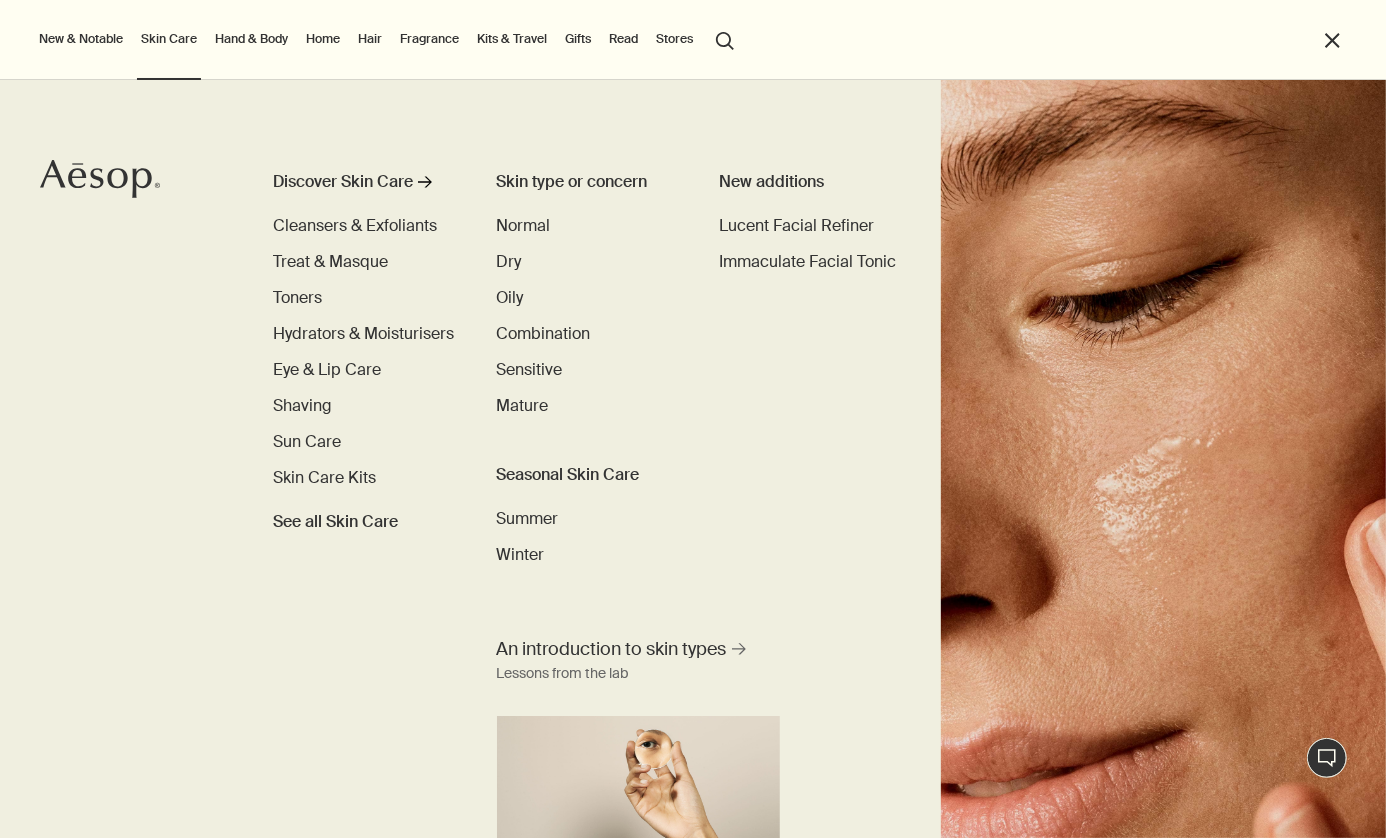 scroll, scrollTop: 35, scrollLeft: 0, axis: vertical 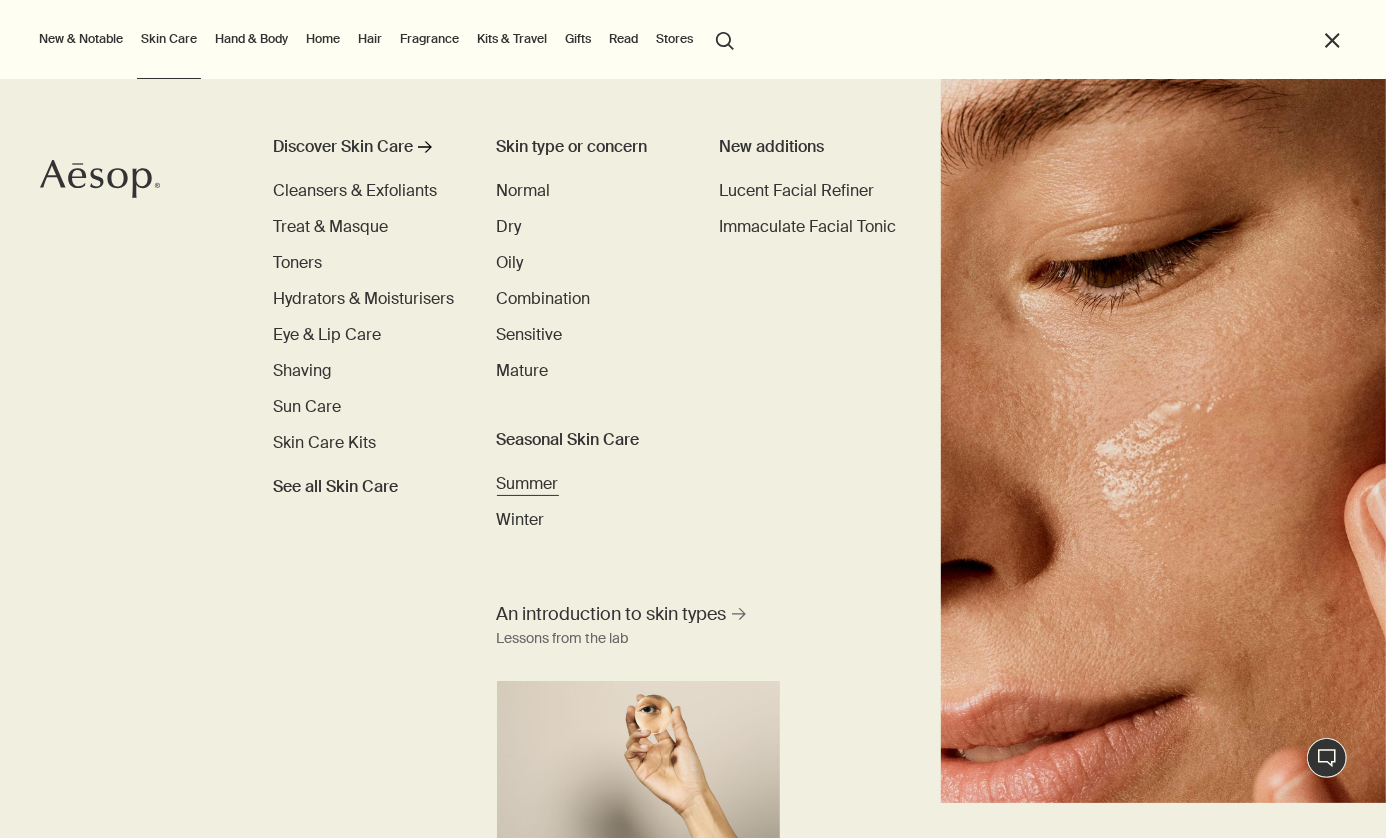 click on "Summer" at bounding box center (528, 483) 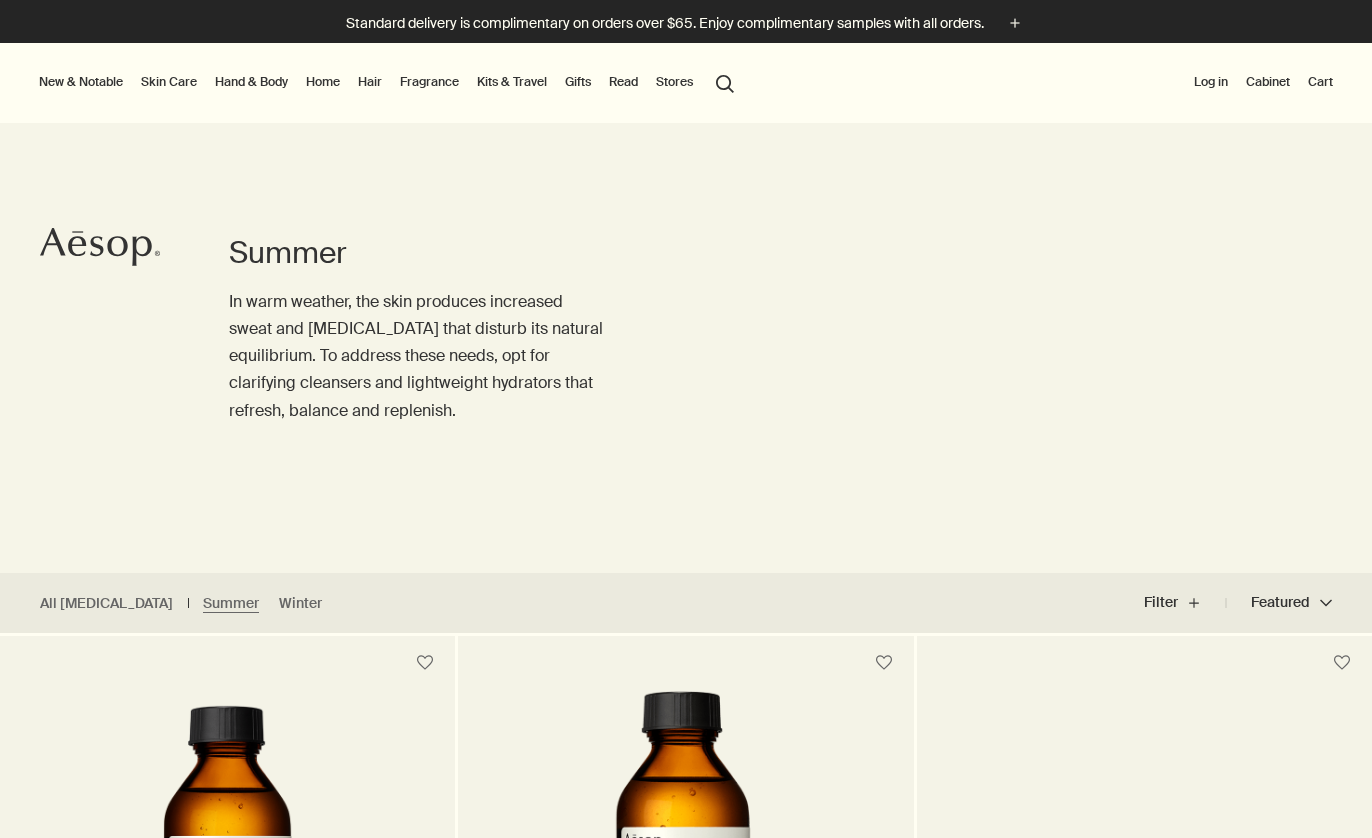 scroll, scrollTop: 0, scrollLeft: 0, axis: both 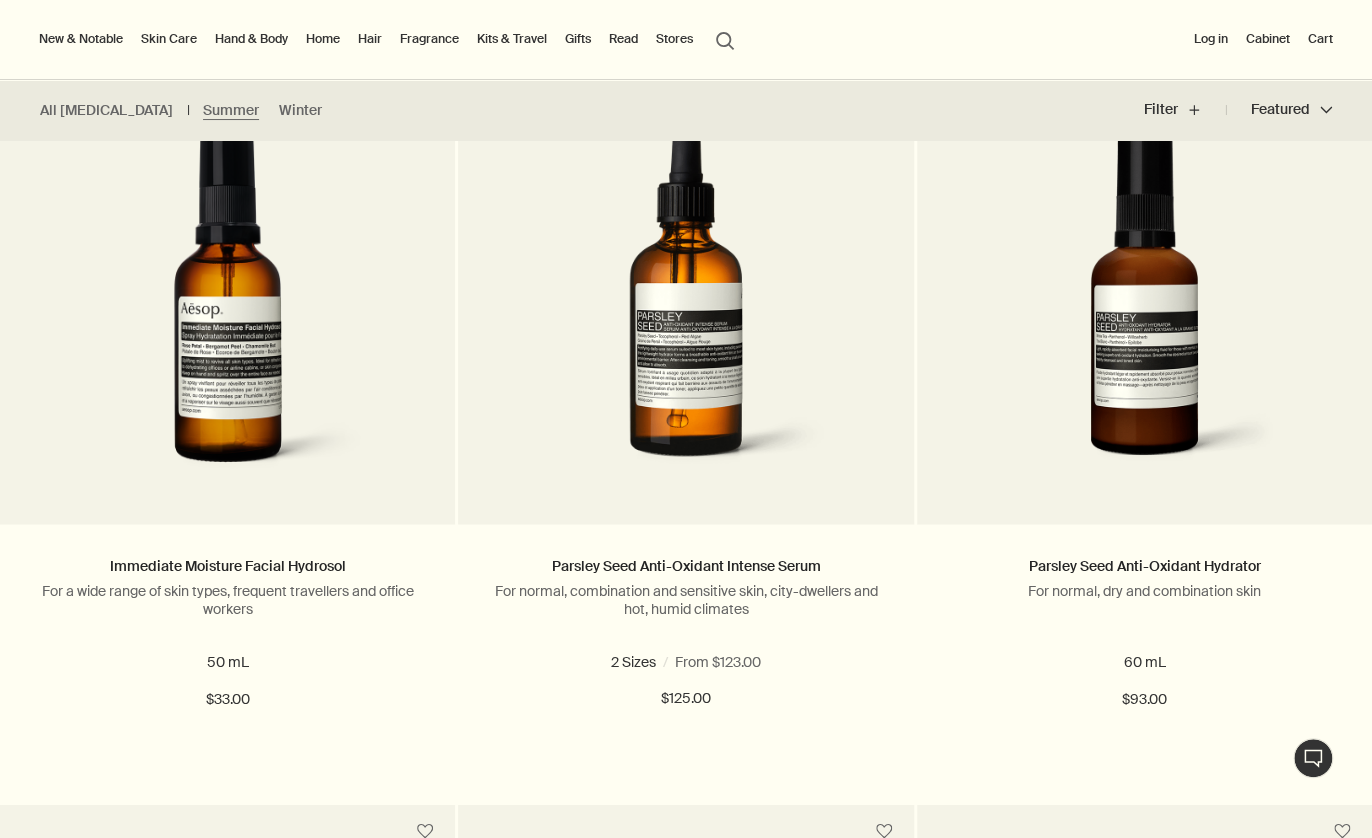 click on "New & Notable" at bounding box center [81, 39] 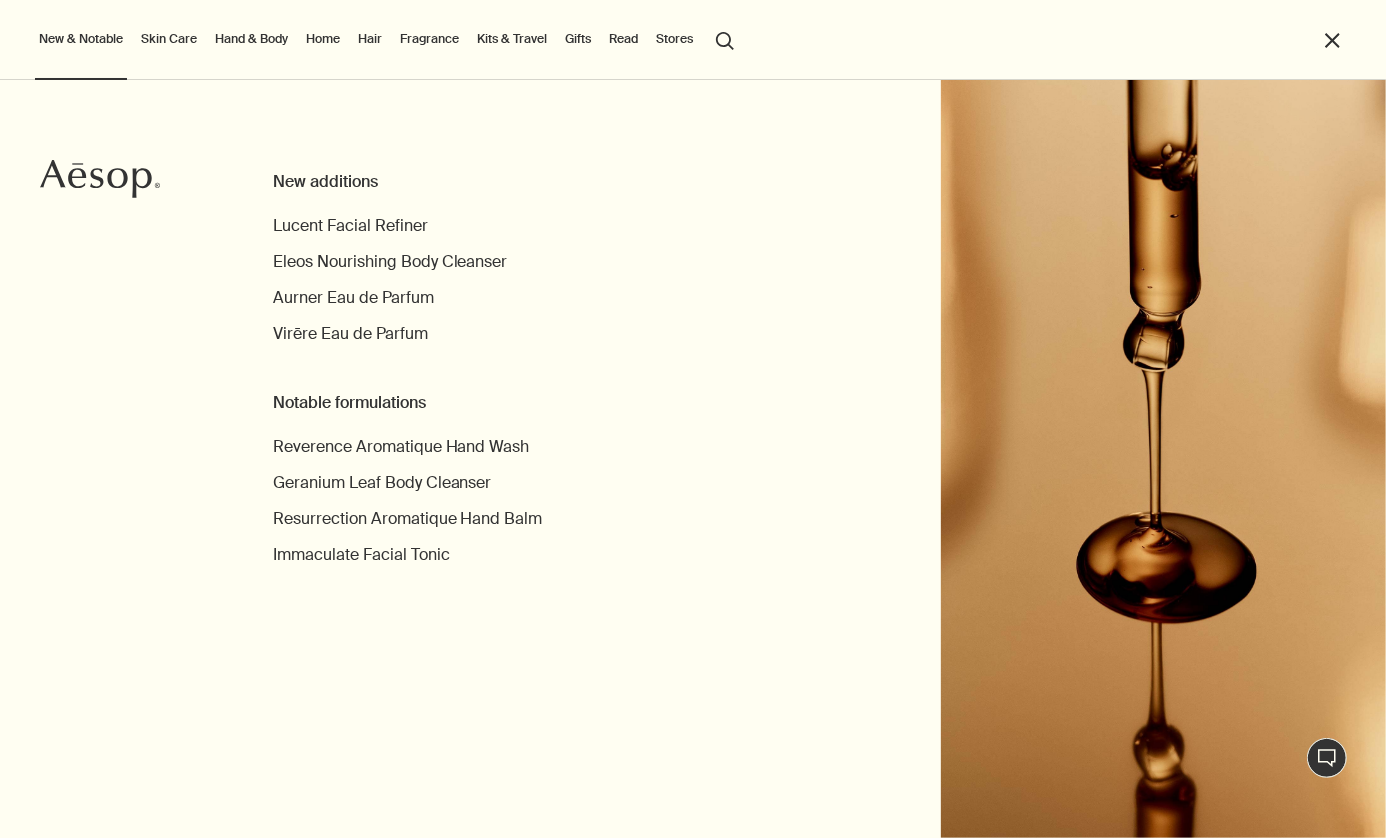 click on "Skin Care" at bounding box center (169, 39) 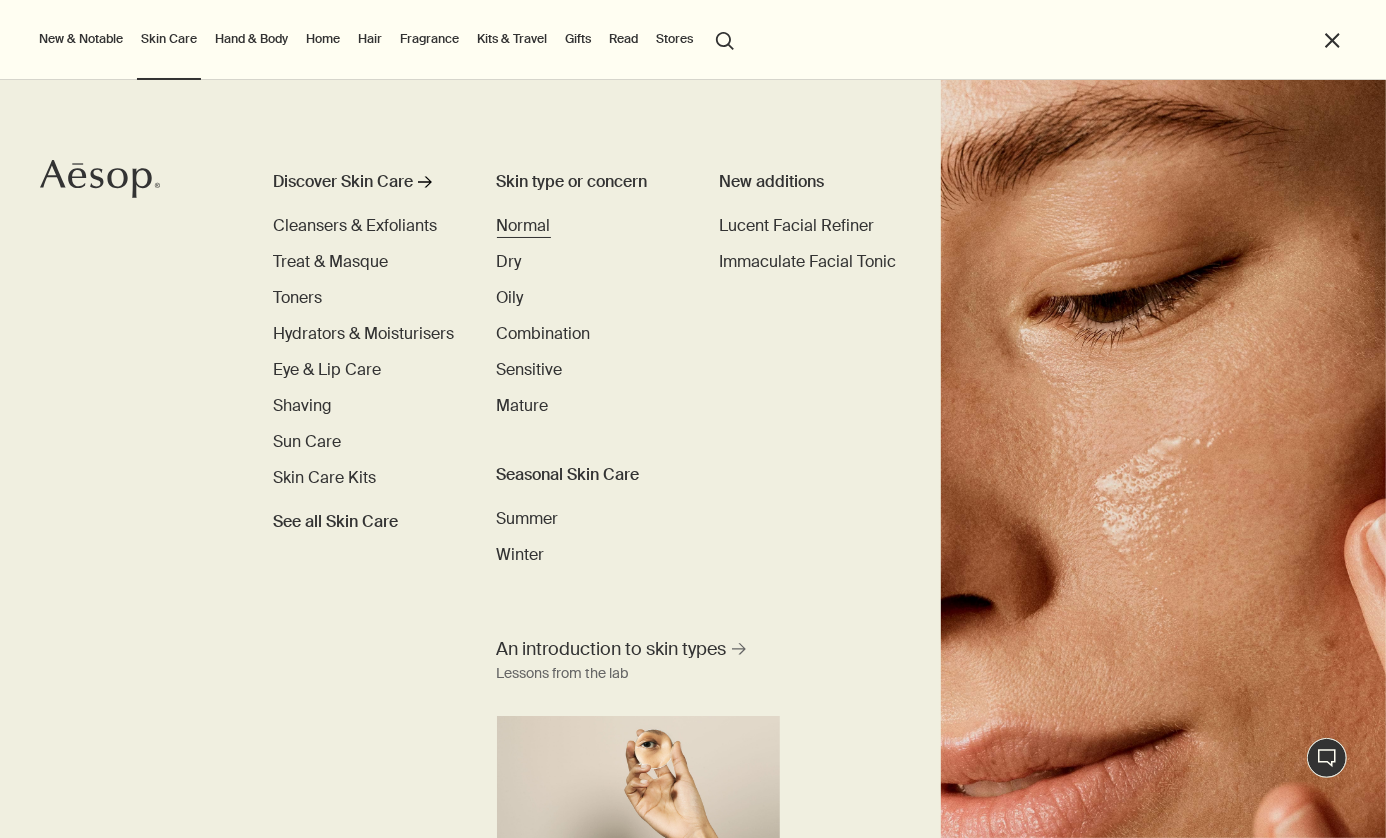 click on "Normal" at bounding box center [524, 225] 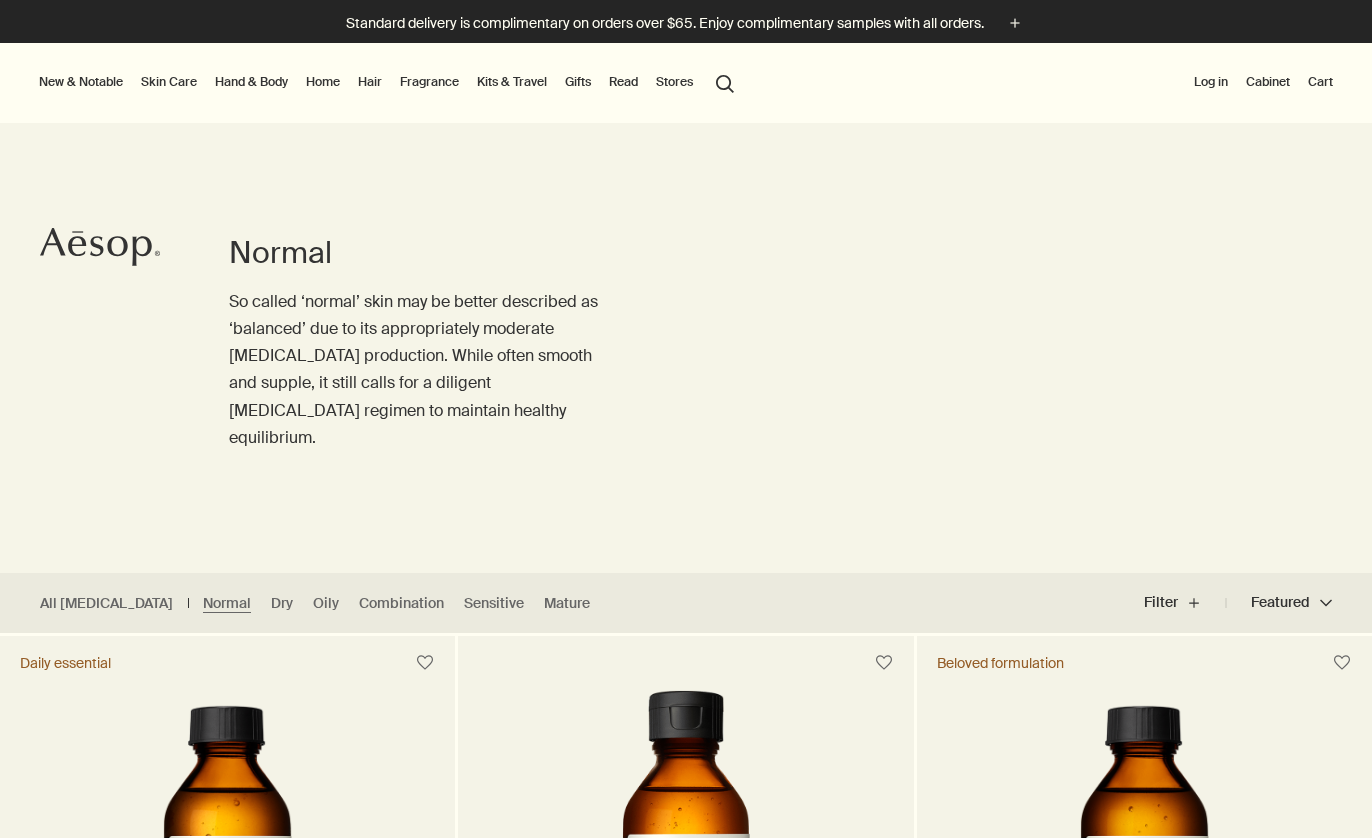 scroll, scrollTop: 0, scrollLeft: 0, axis: both 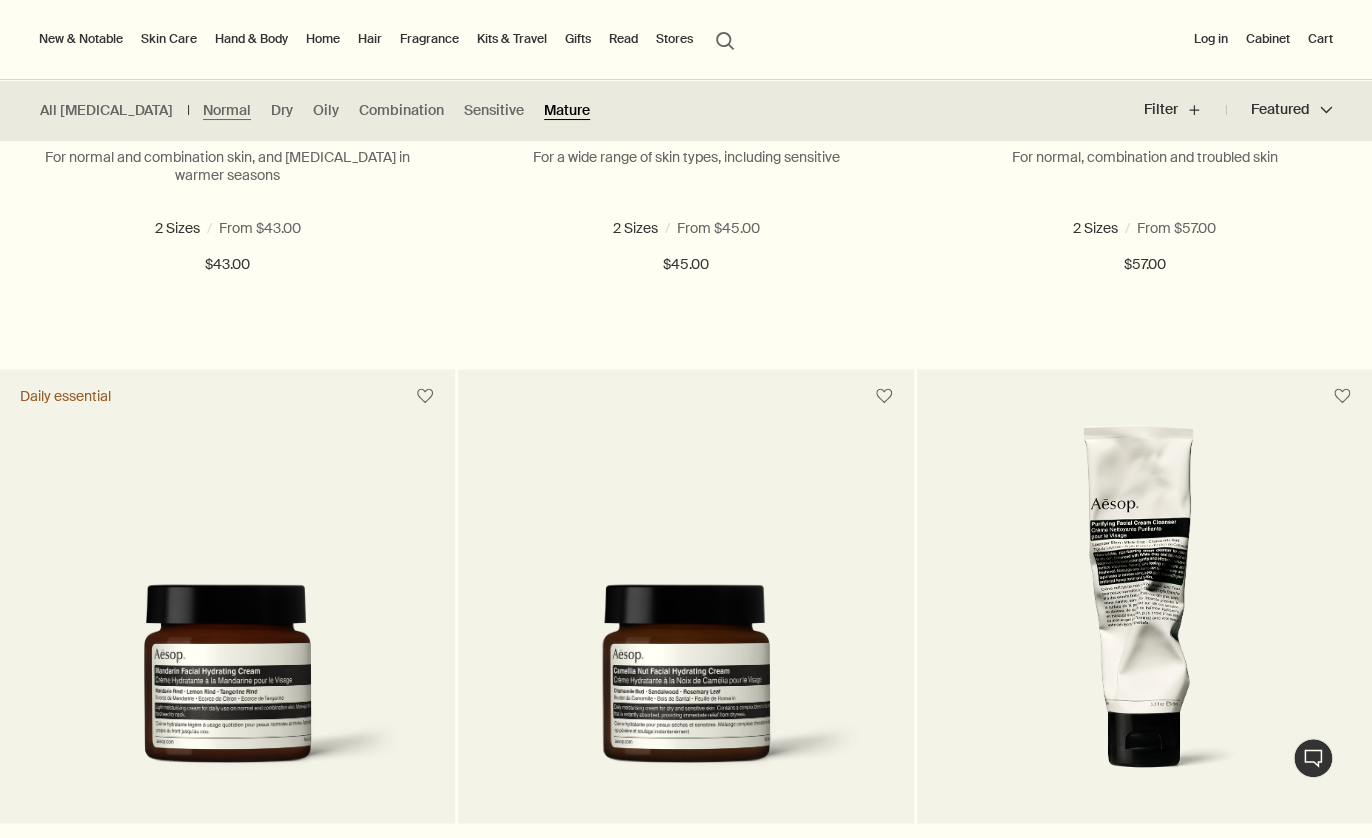 click on "Mature" at bounding box center [567, 110] 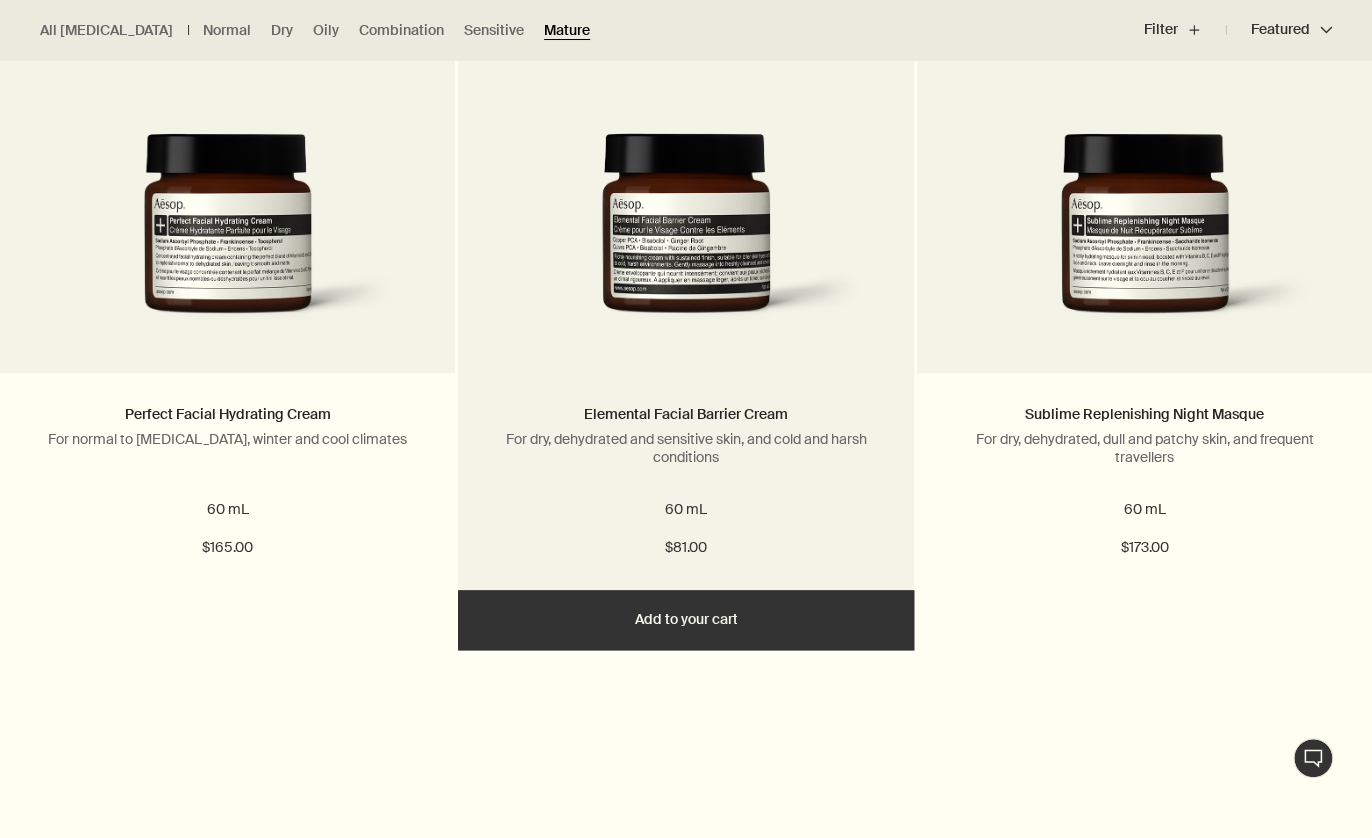 scroll, scrollTop: 3999, scrollLeft: 0, axis: vertical 